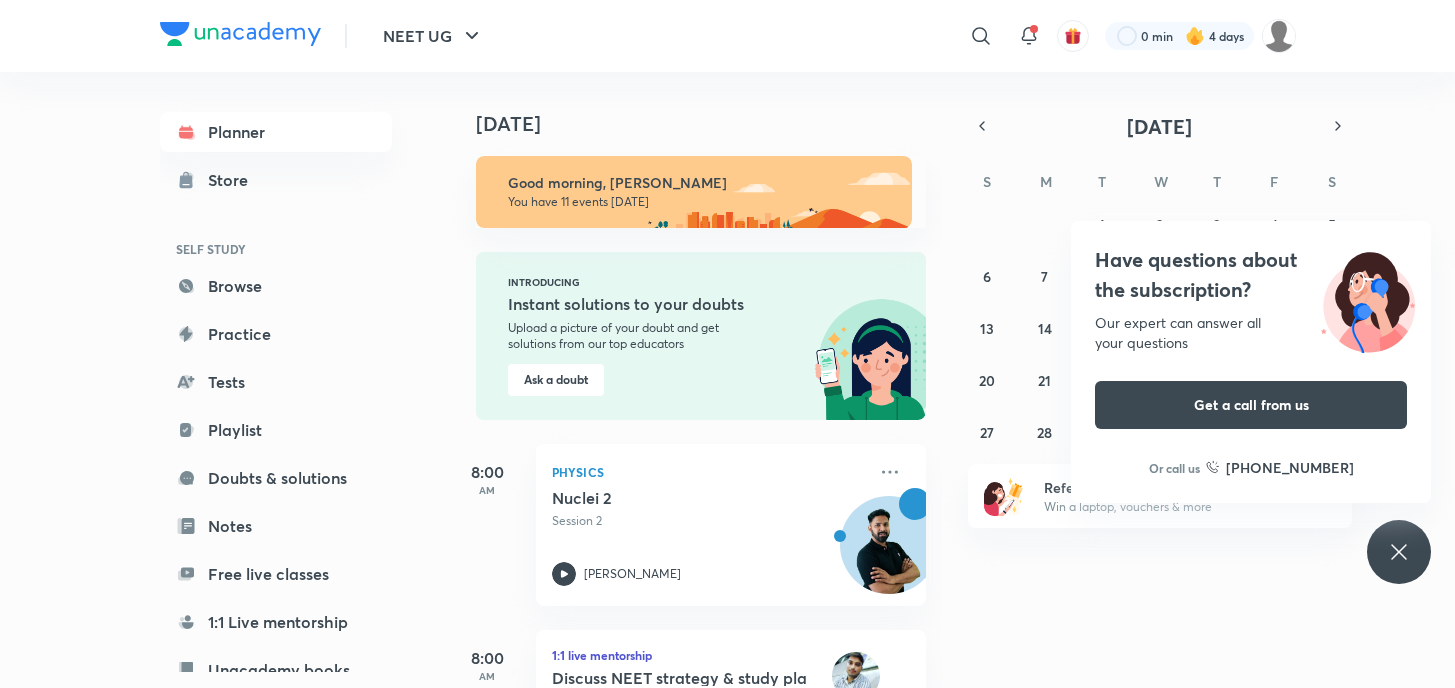 scroll, scrollTop: 0, scrollLeft: 0, axis: both 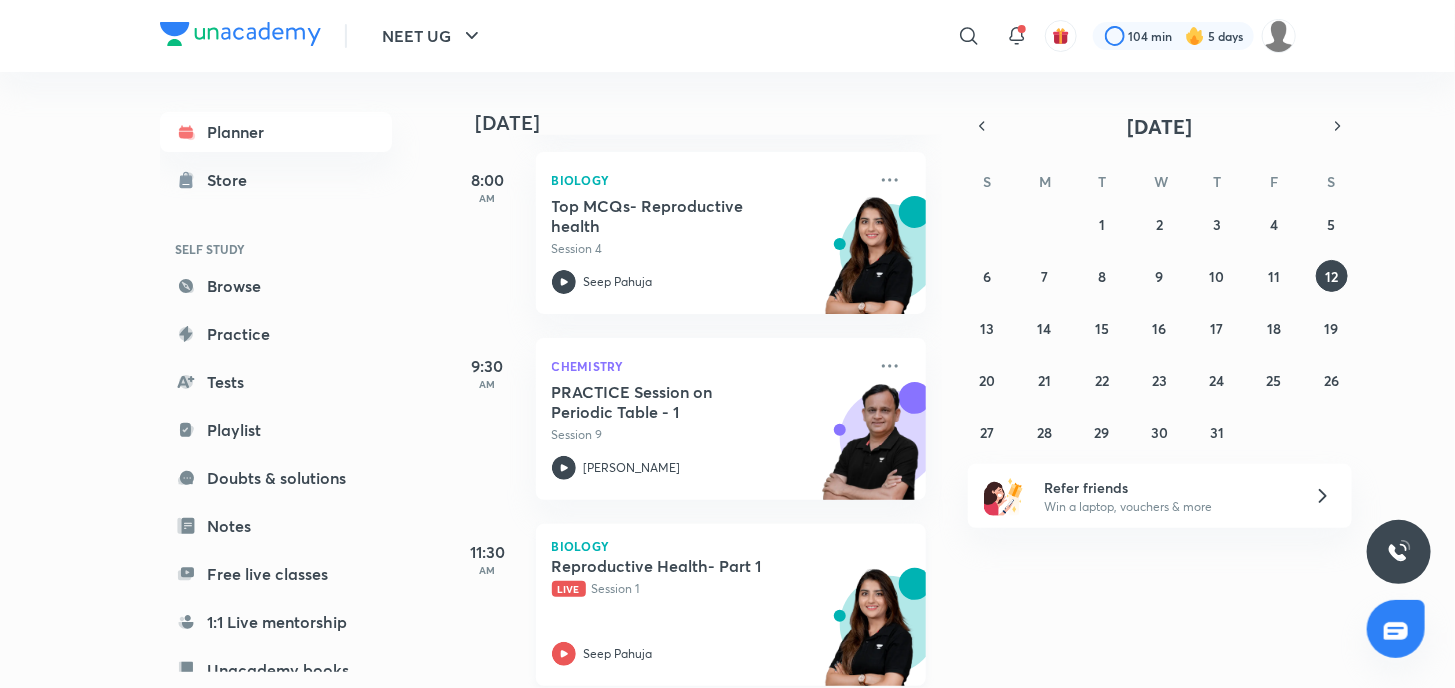 click on "Reproductive Health- Part 1 Live Session 1 Seep Pahuja" at bounding box center [709, 611] 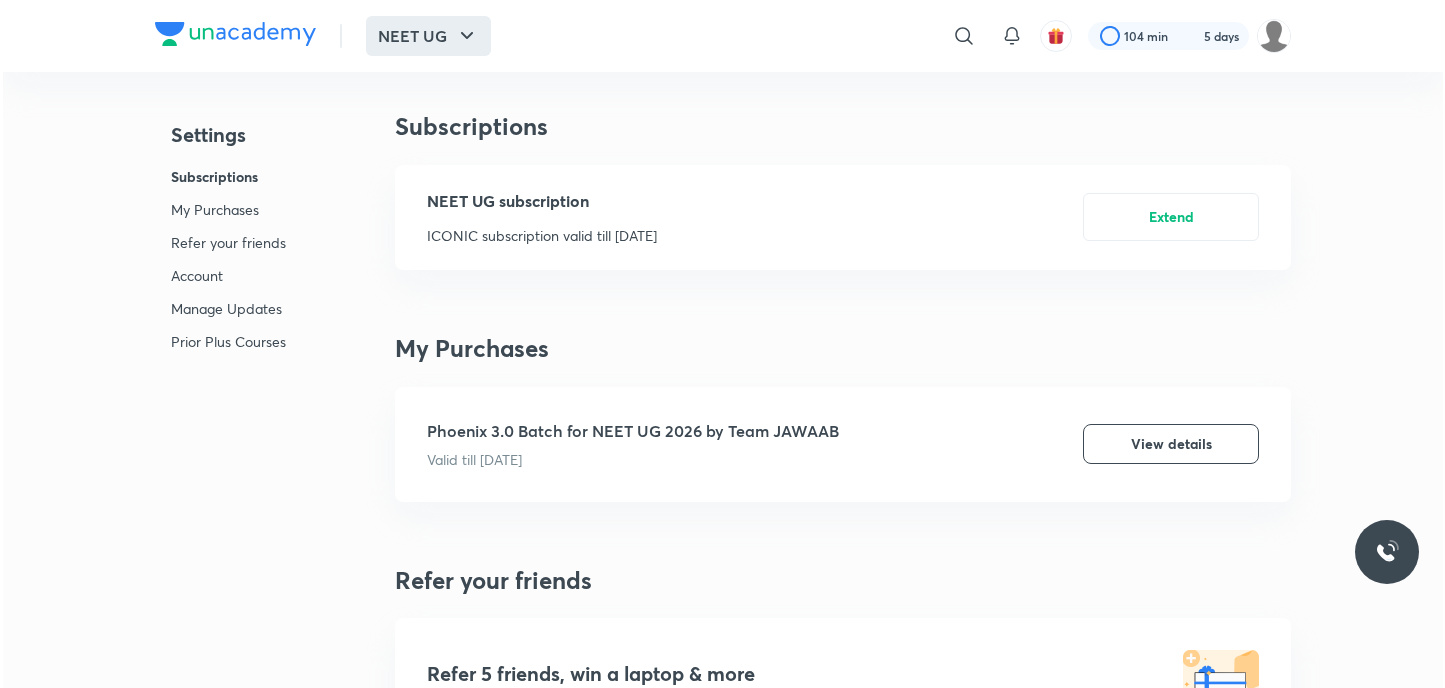 scroll, scrollTop: 0, scrollLeft: 0, axis: both 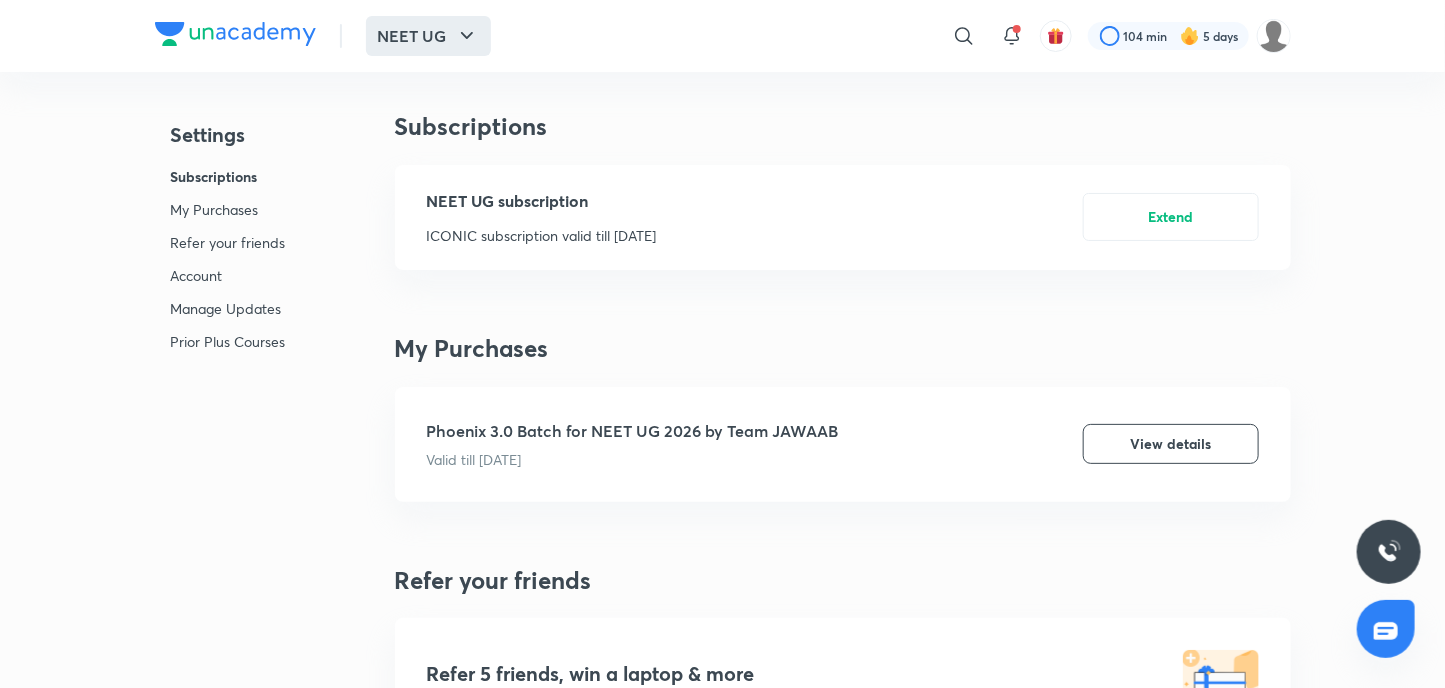 click on "NEET UG" at bounding box center [428, 36] 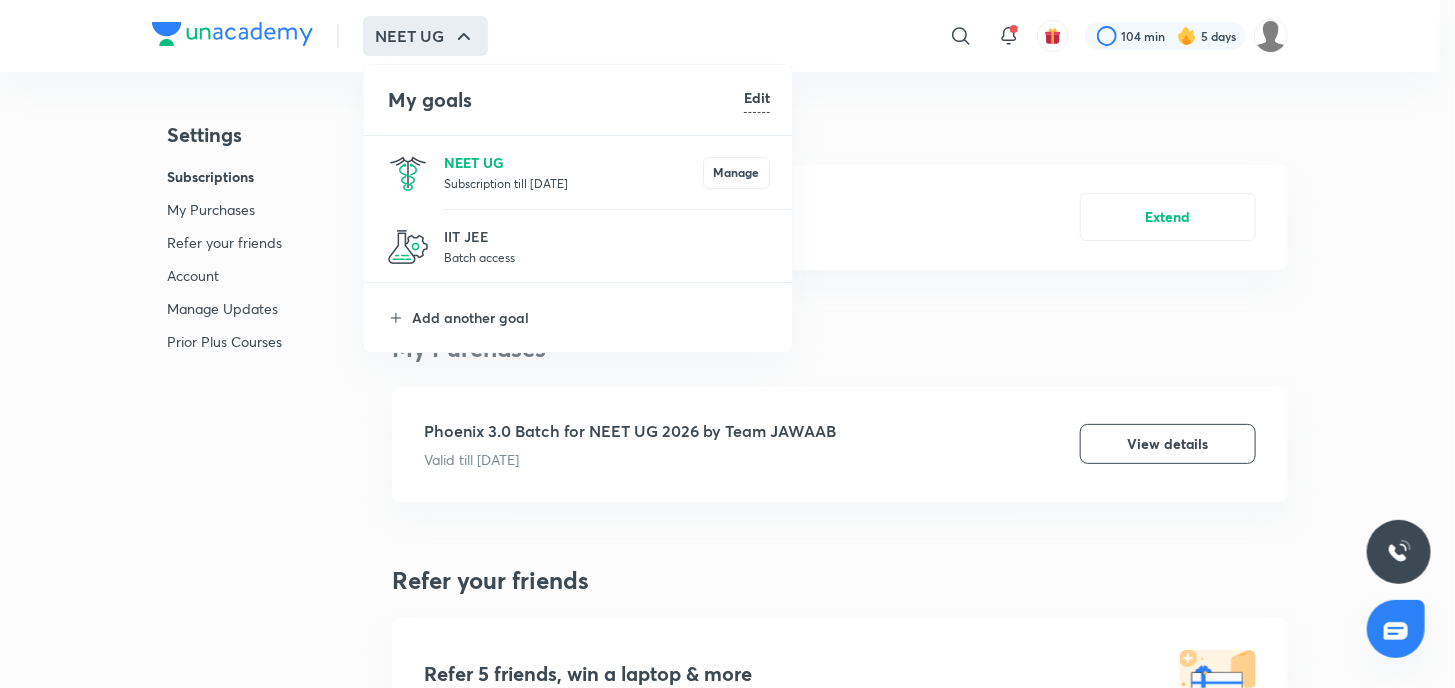 click on "NEET UG" at bounding box center (573, 162) 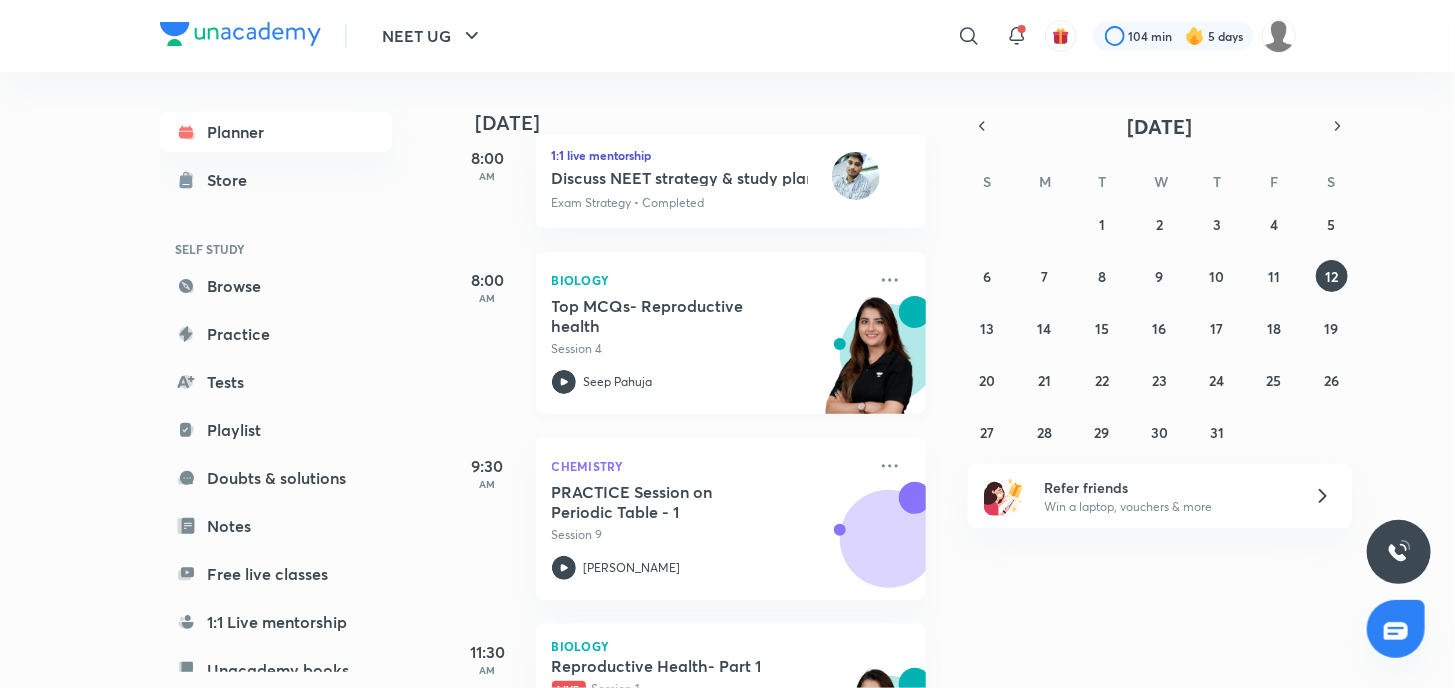 scroll, scrollTop: 700, scrollLeft: 0, axis: vertical 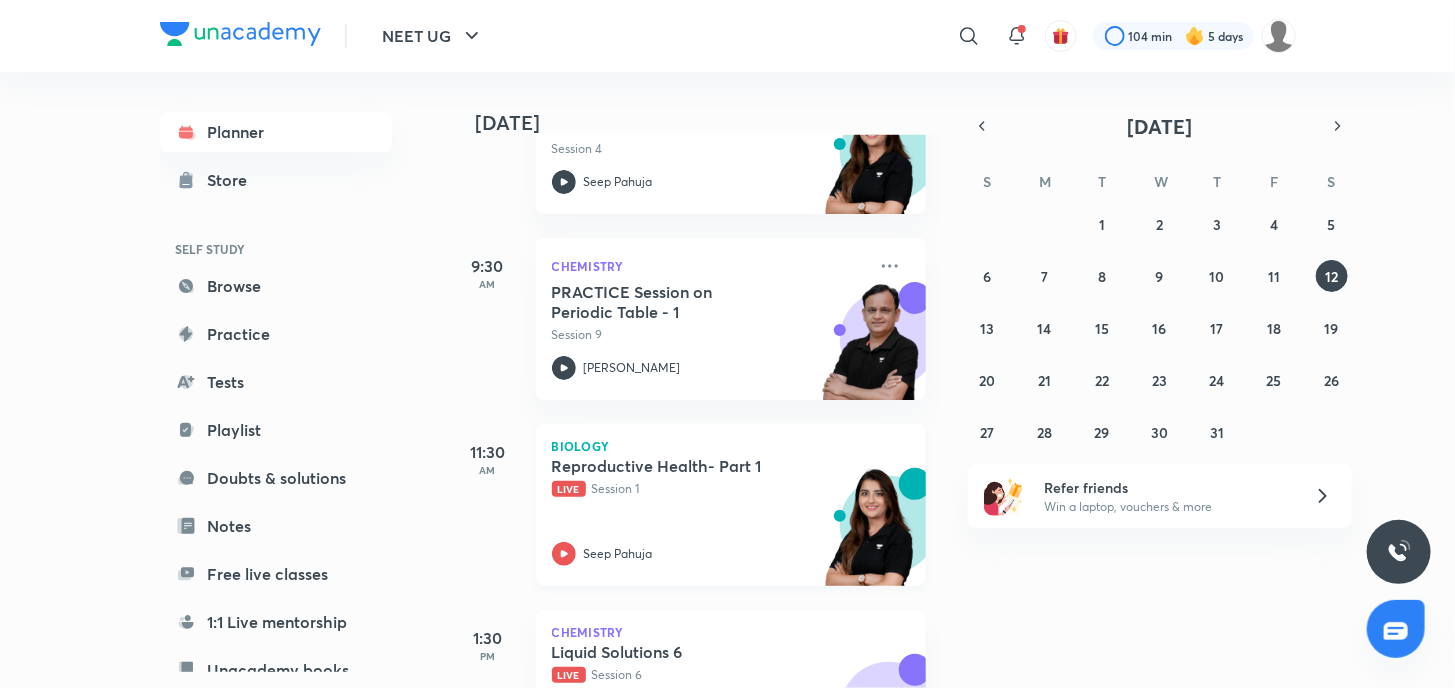 click 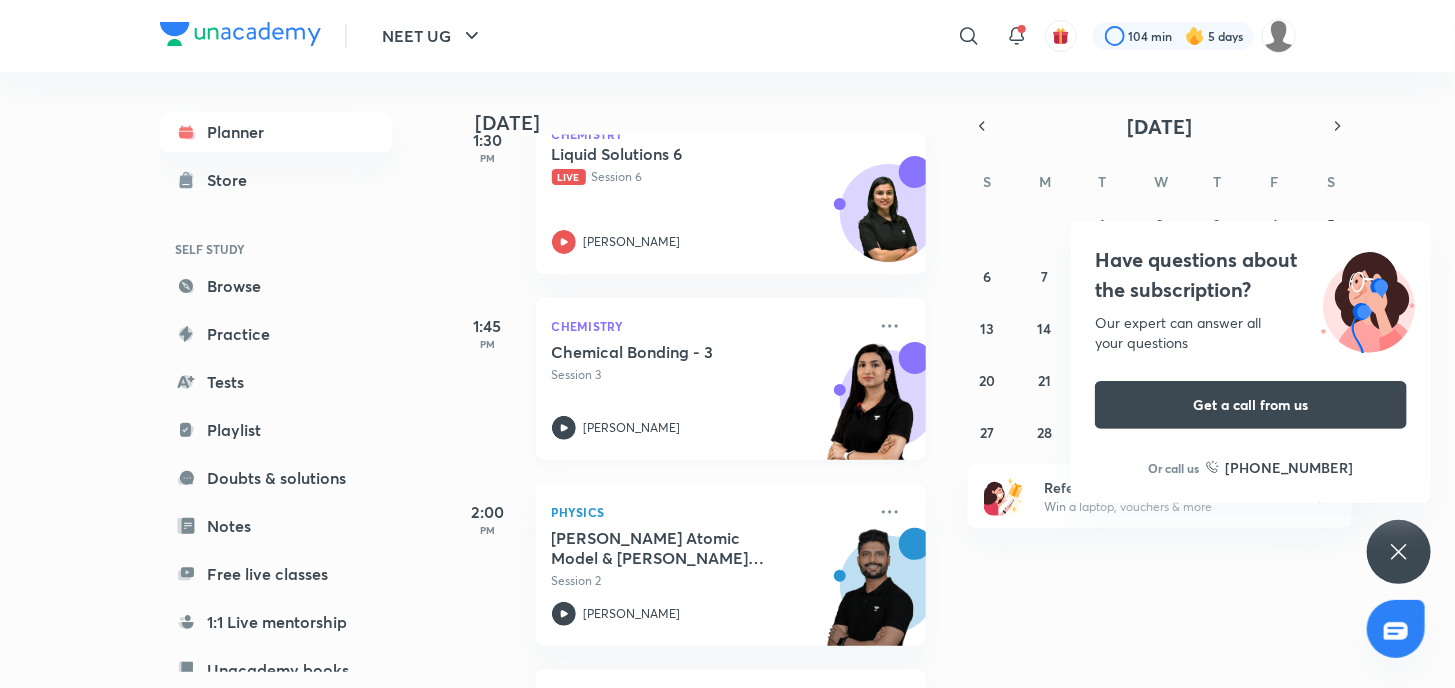 scroll, scrollTop: 1200, scrollLeft: 0, axis: vertical 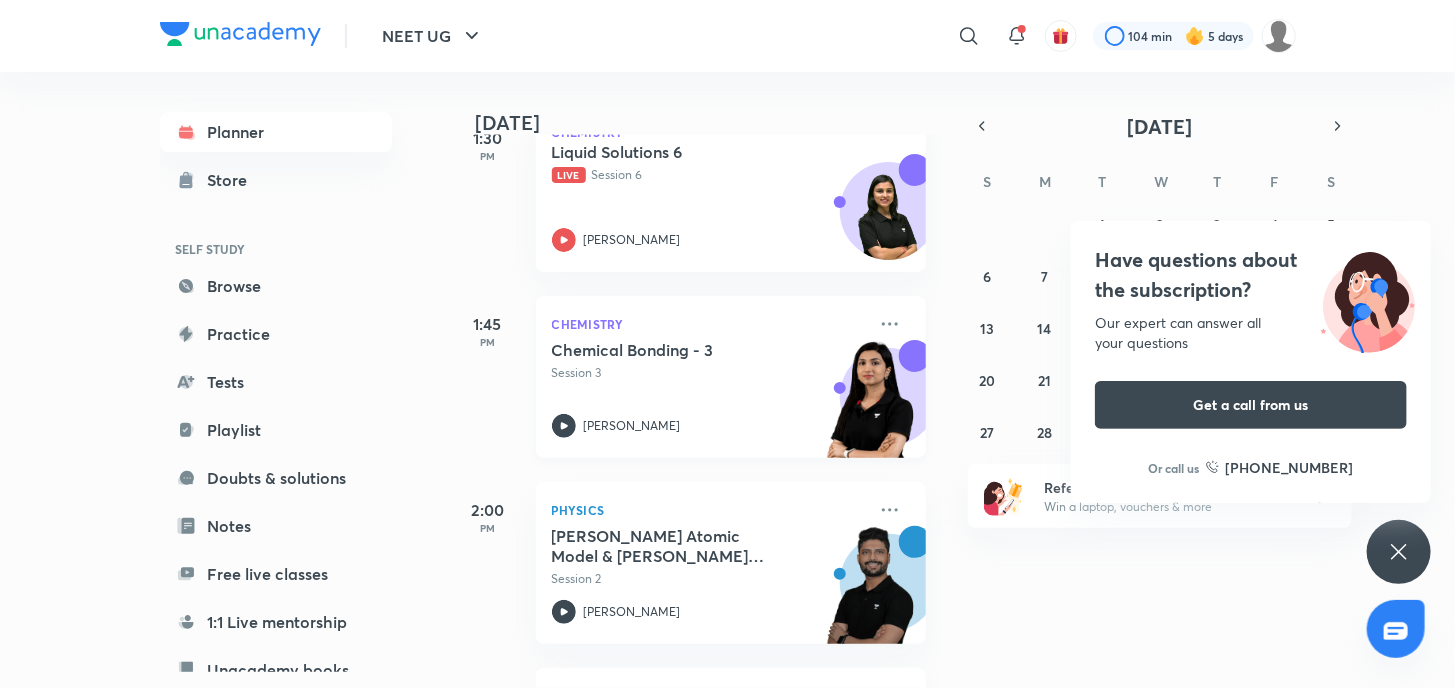 click 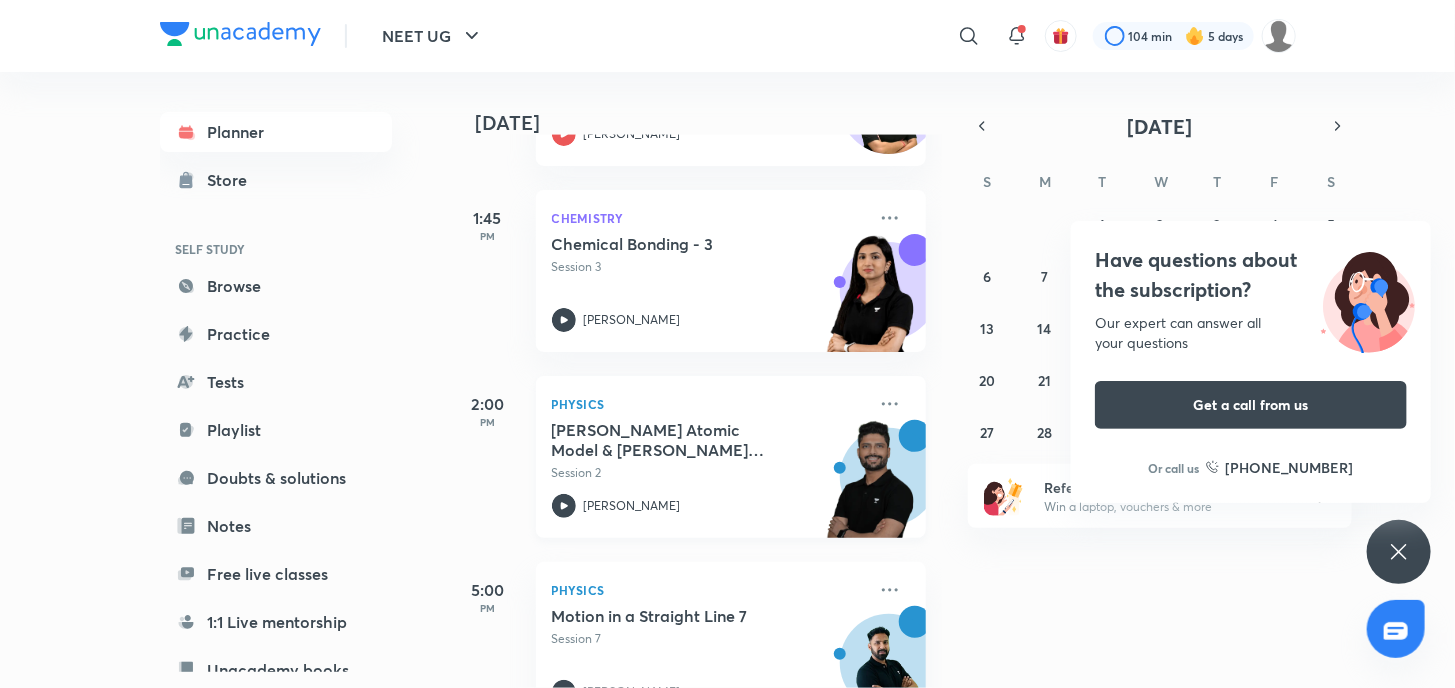 scroll, scrollTop: 1400, scrollLeft: 0, axis: vertical 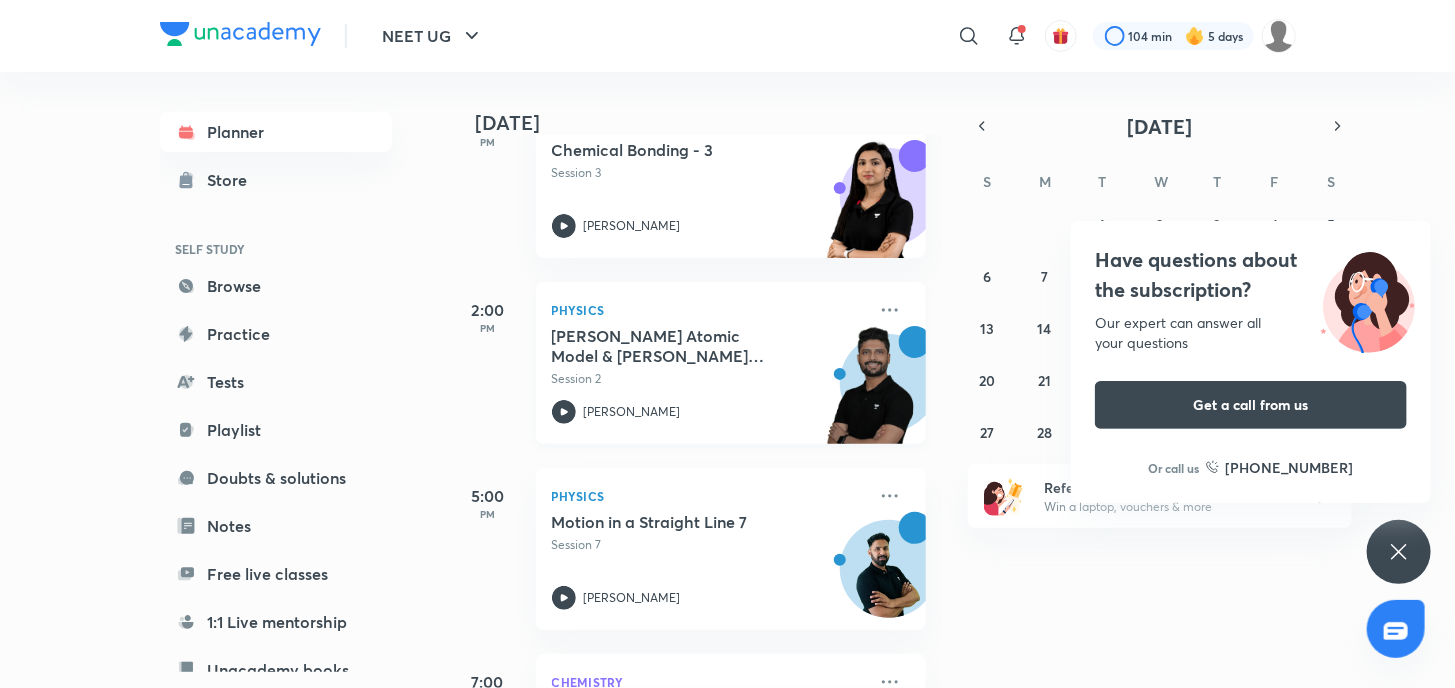 click 